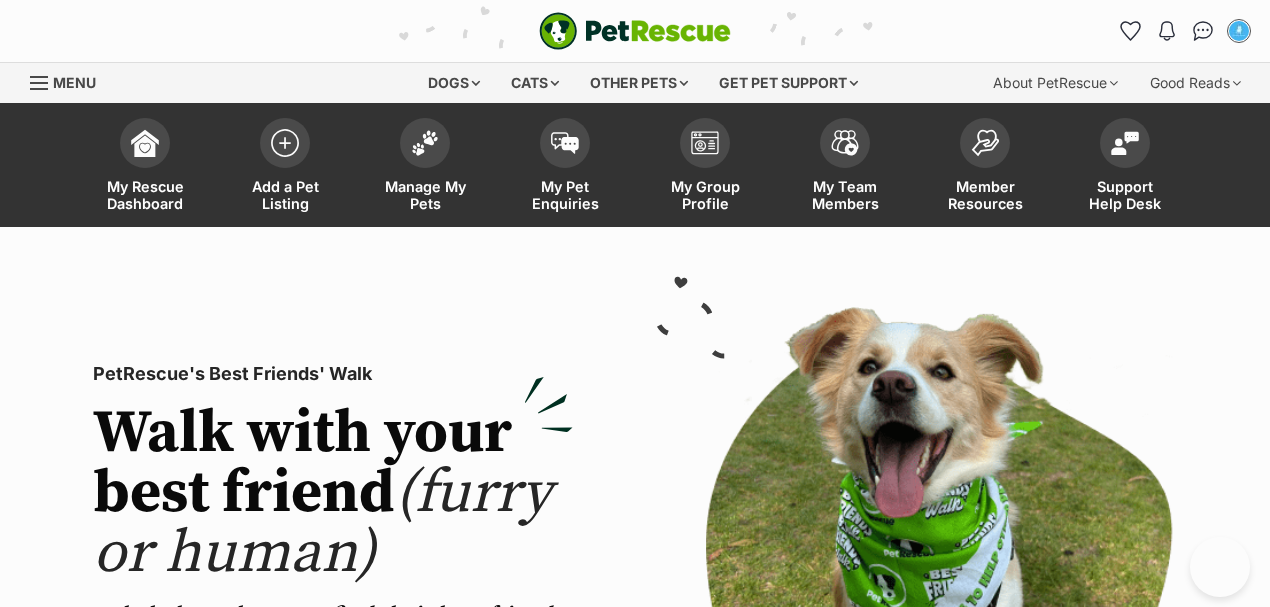 scroll, scrollTop: 0, scrollLeft: 0, axis: both 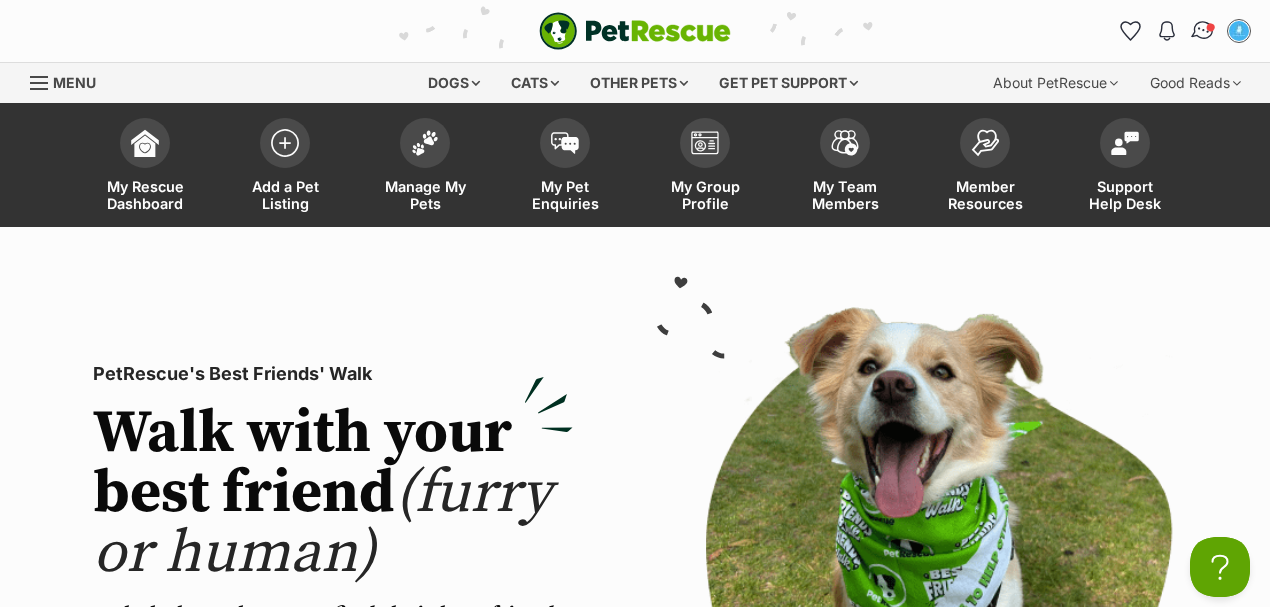 click at bounding box center [1203, 31] 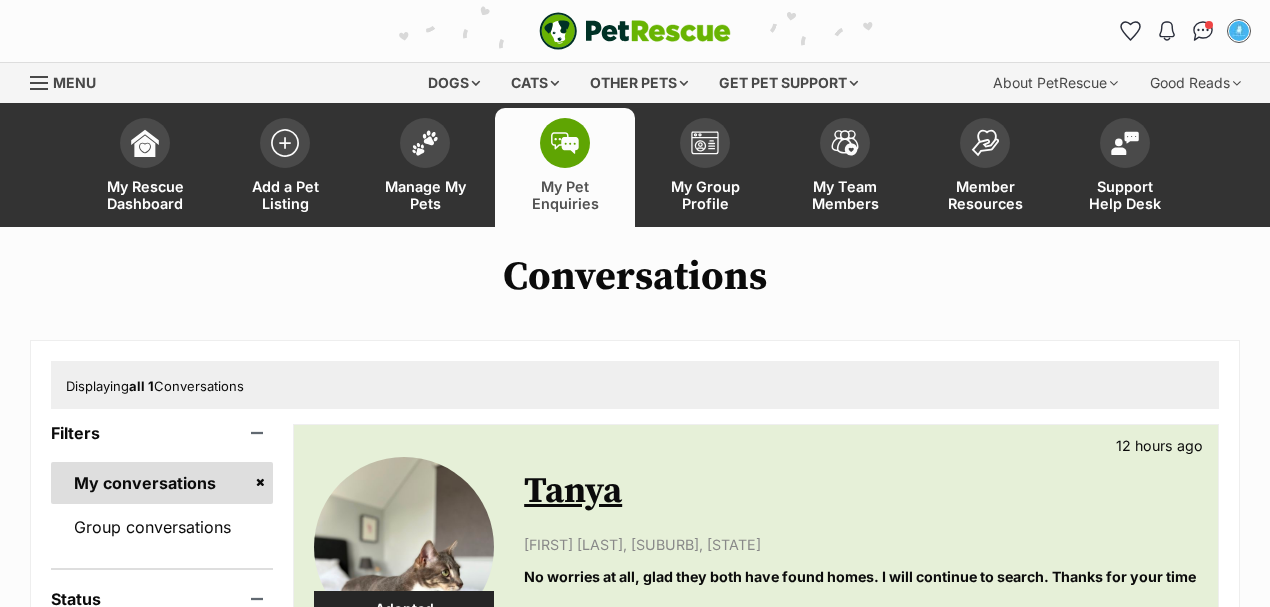 scroll, scrollTop: 0, scrollLeft: 0, axis: both 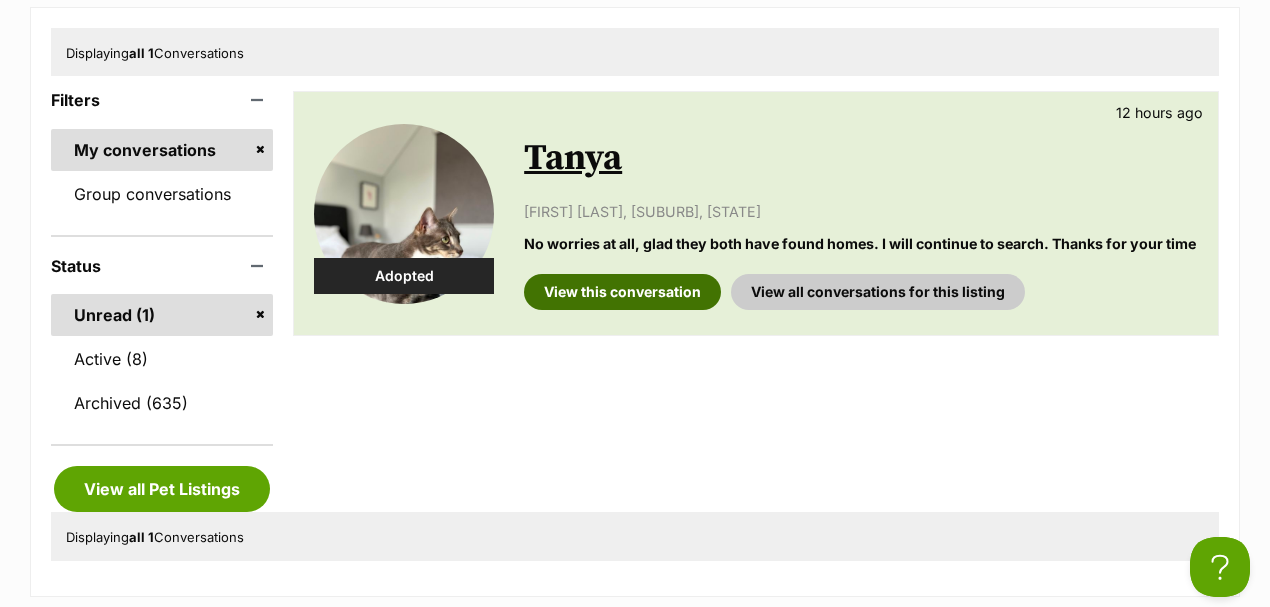 click on "View this conversation" at bounding box center (622, 292) 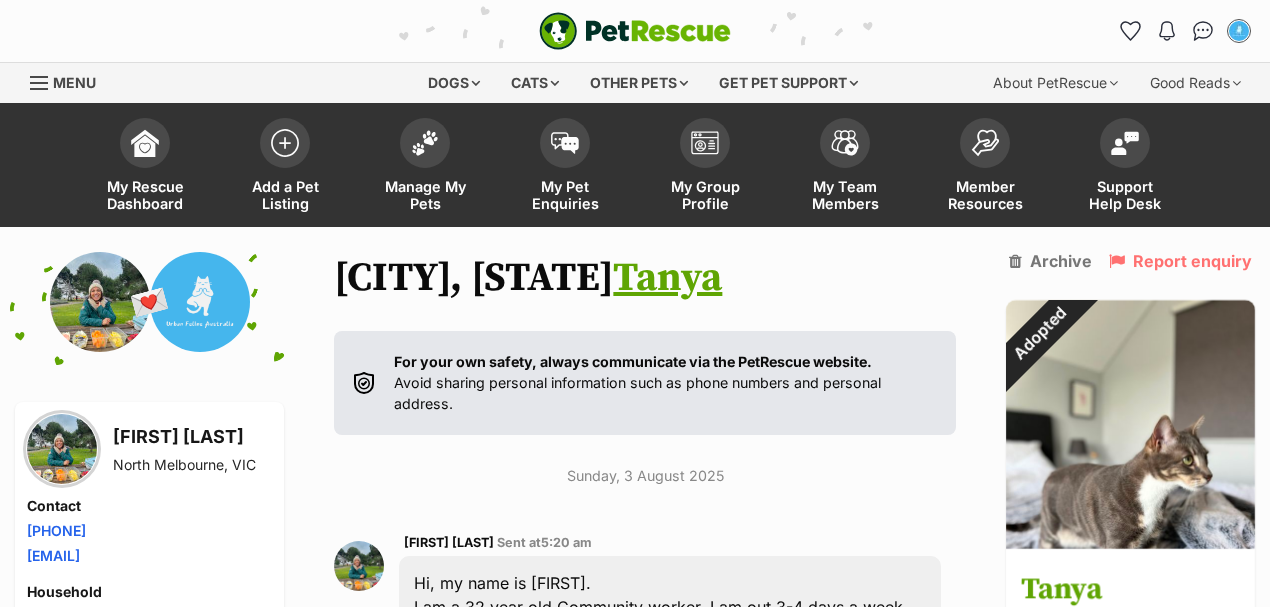 scroll, scrollTop: 150, scrollLeft: 0, axis: vertical 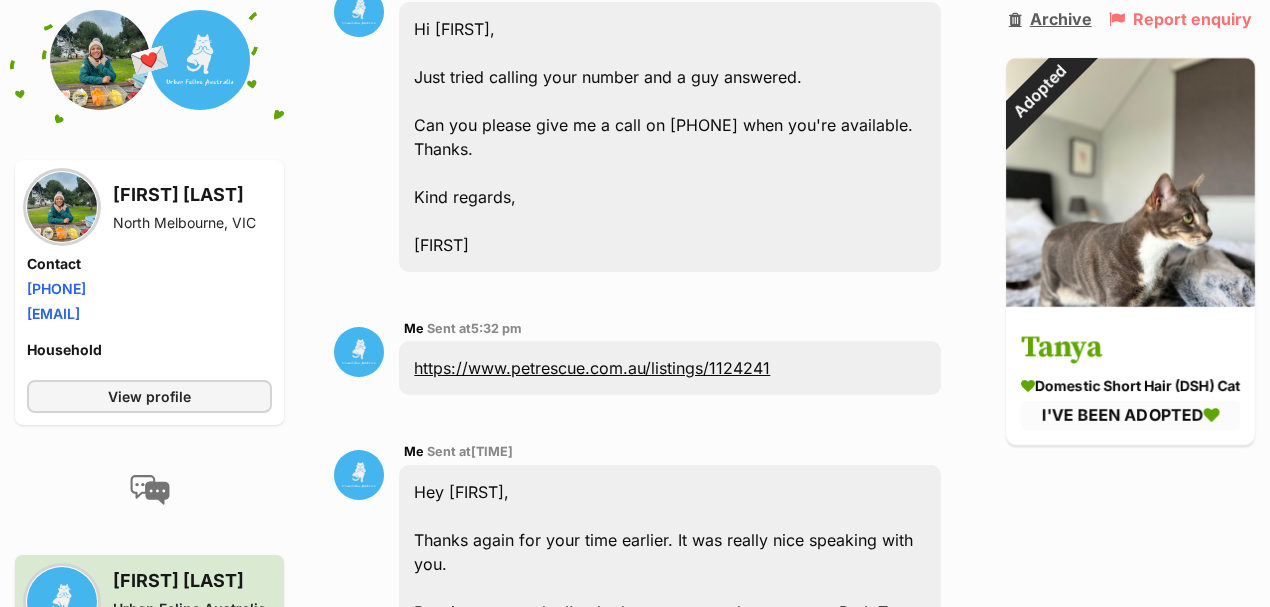 click on "Archive" at bounding box center (1050, 19) 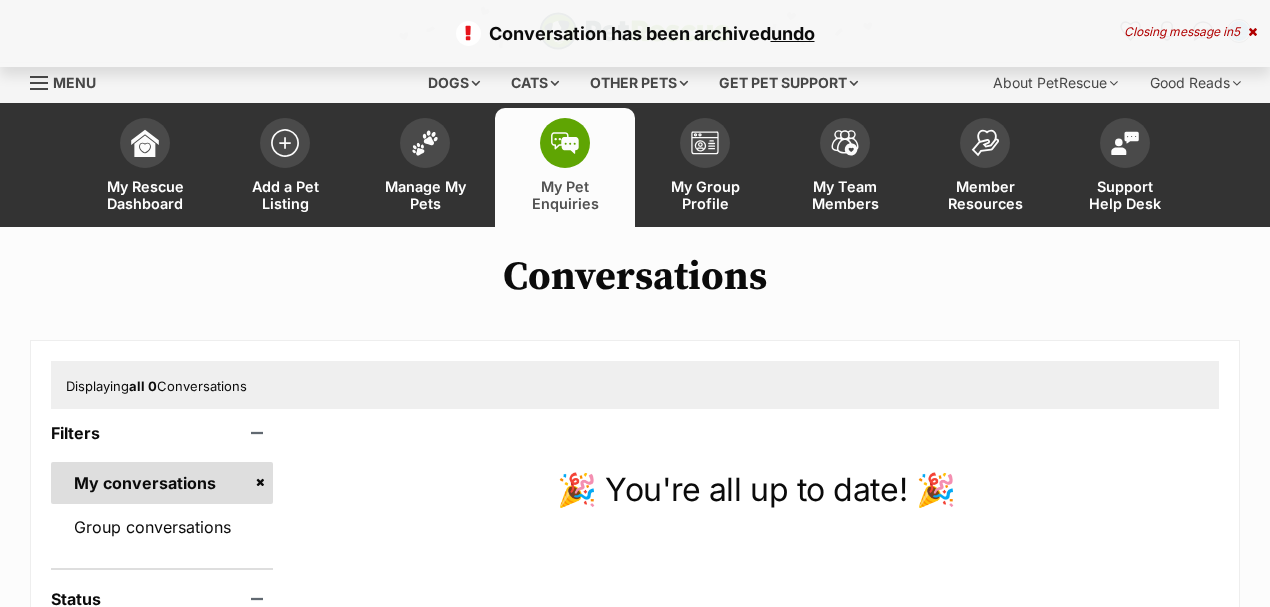 scroll, scrollTop: 0, scrollLeft: 0, axis: both 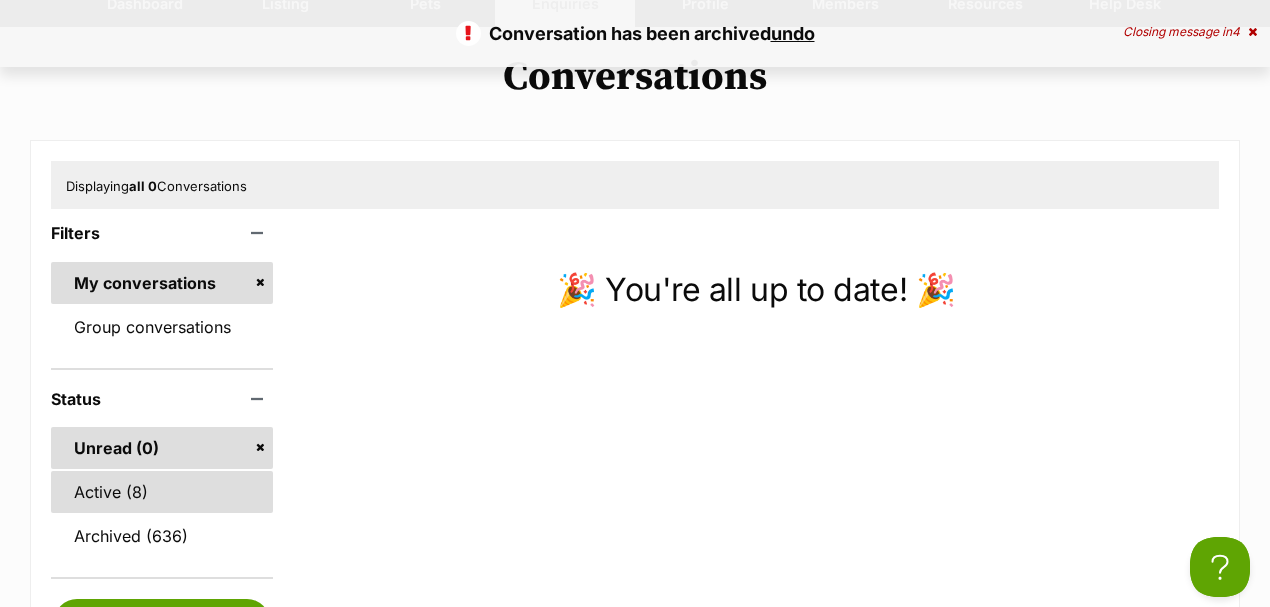 click on "Active (8)" at bounding box center (162, 492) 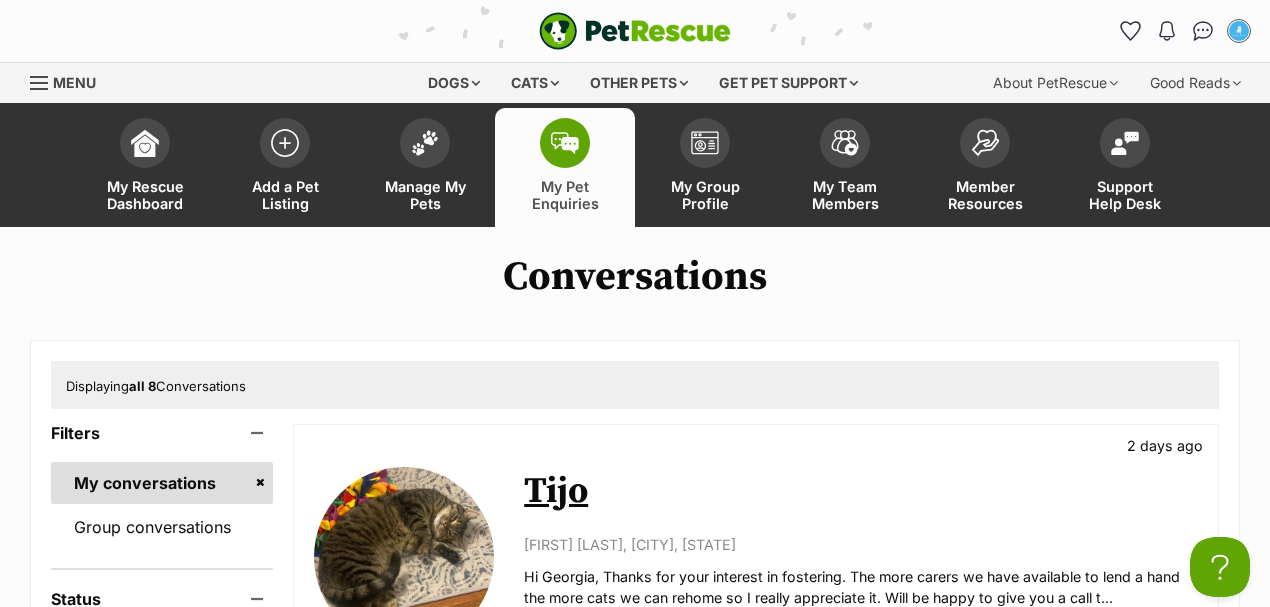 scroll, scrollTop: 0, scrollLeft: 0, axis: both 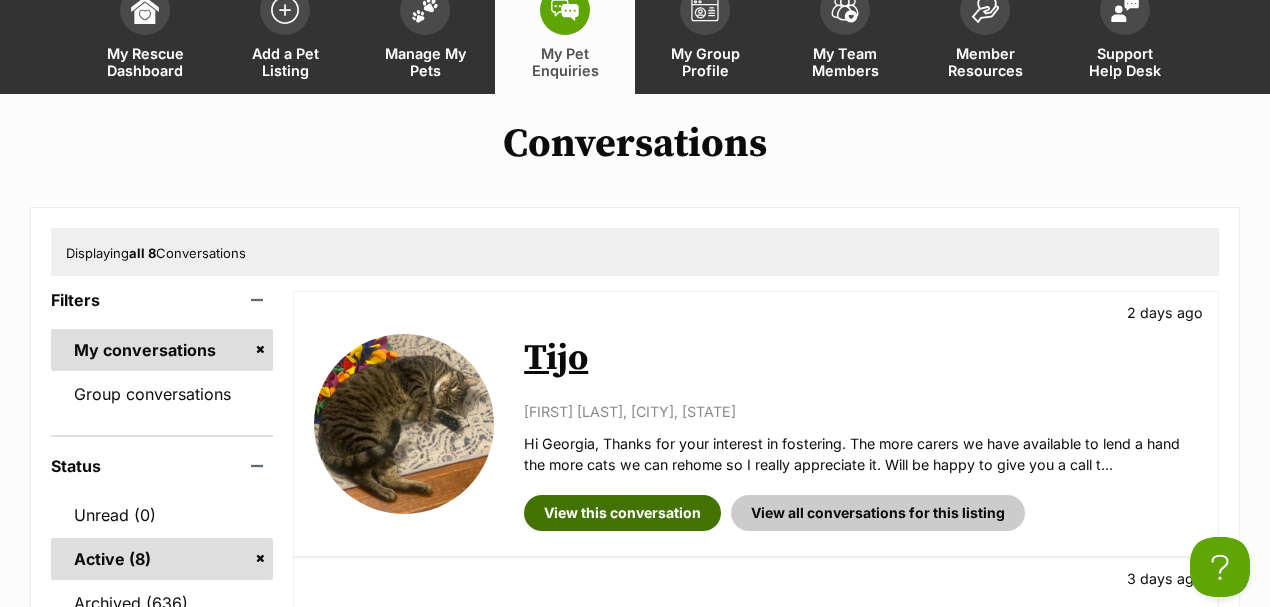click on "View this conversation" at bounding box center (622, 513) 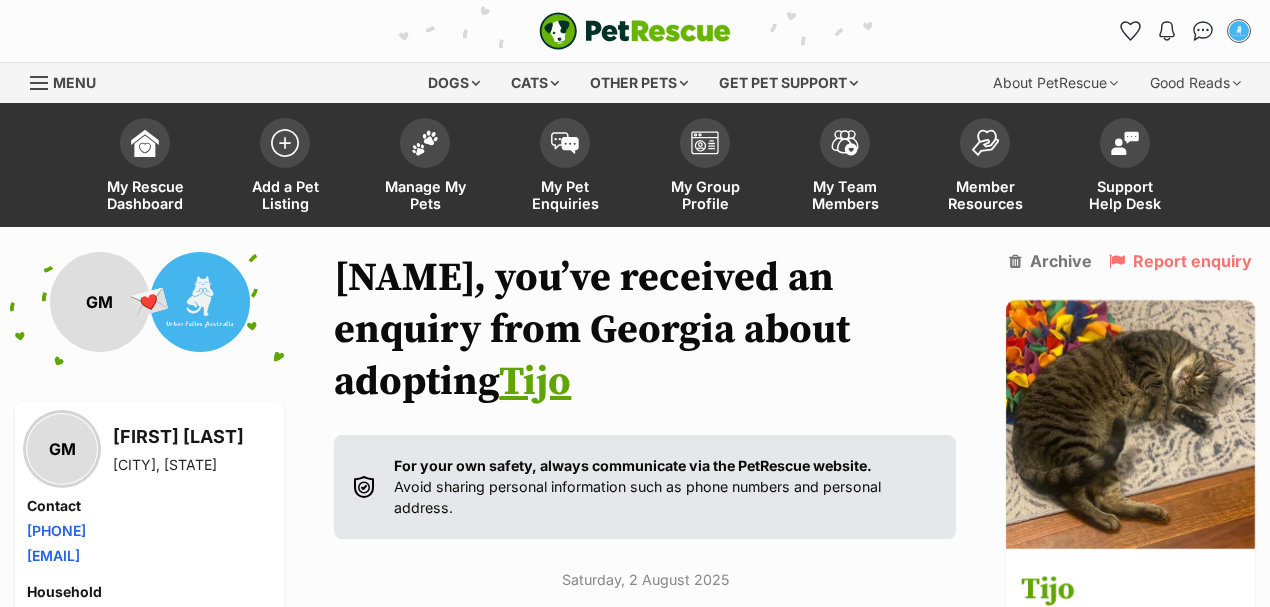scroll, scrollTop: 333, scrollLeft: 0, axis: vertical 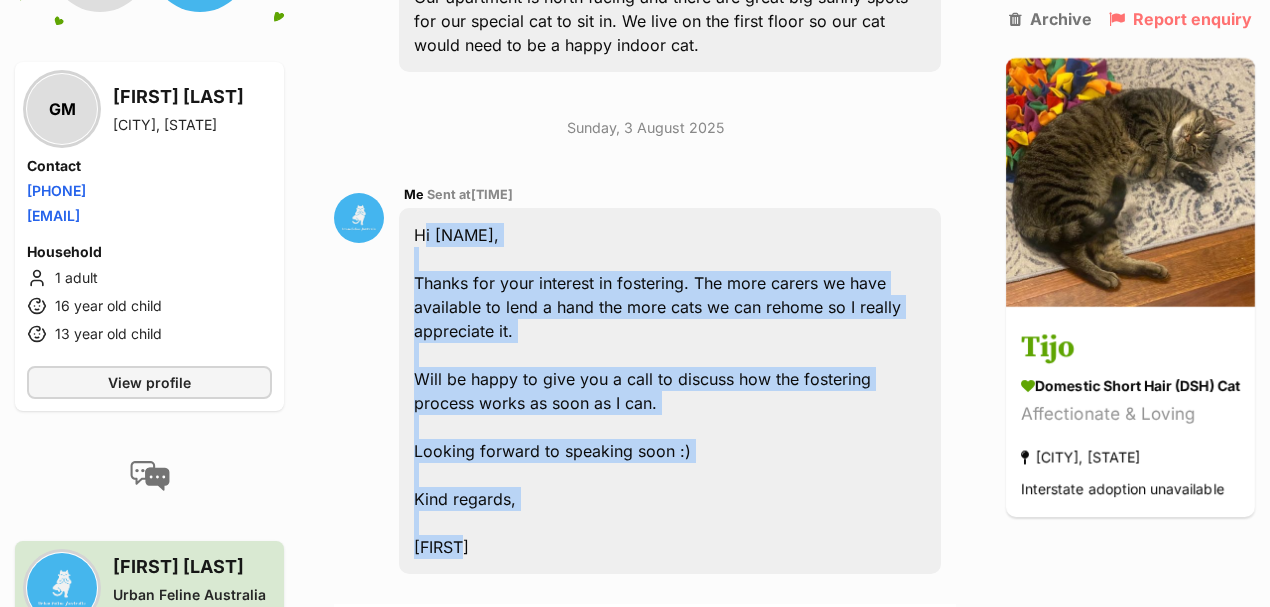 drag, startPoint x: 422, startPoint y: 226, endPoint x: 564, endPoint y: 558, distance: 361.09277 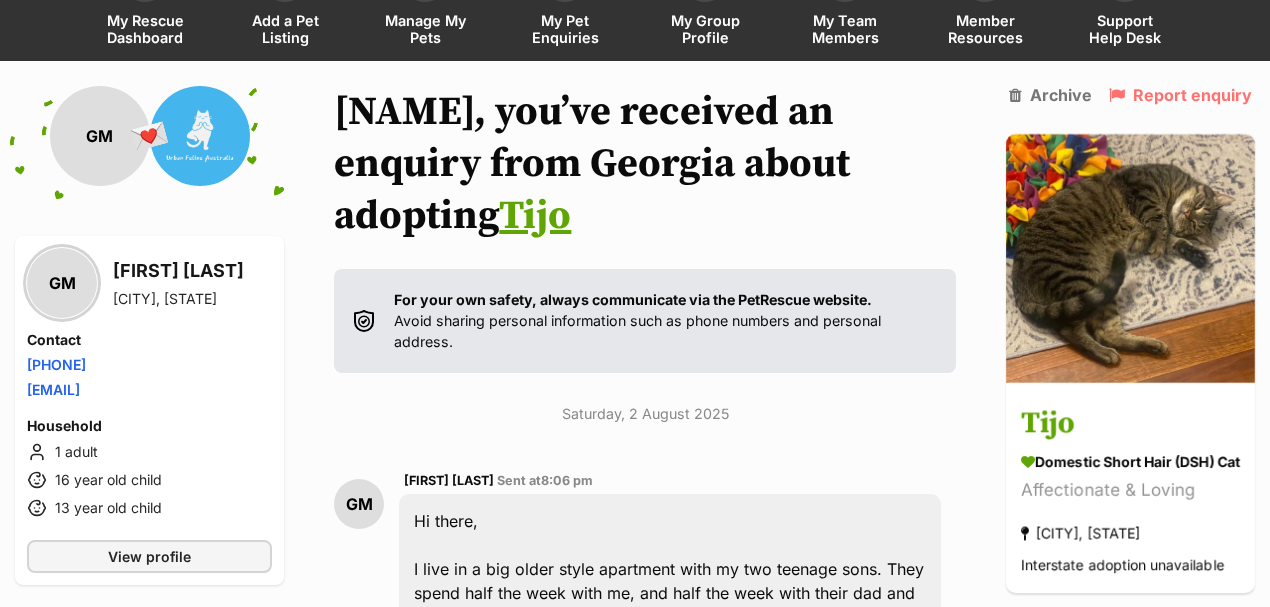 scroll, scrollTop: 0, scrollLeft: 0, axis: both 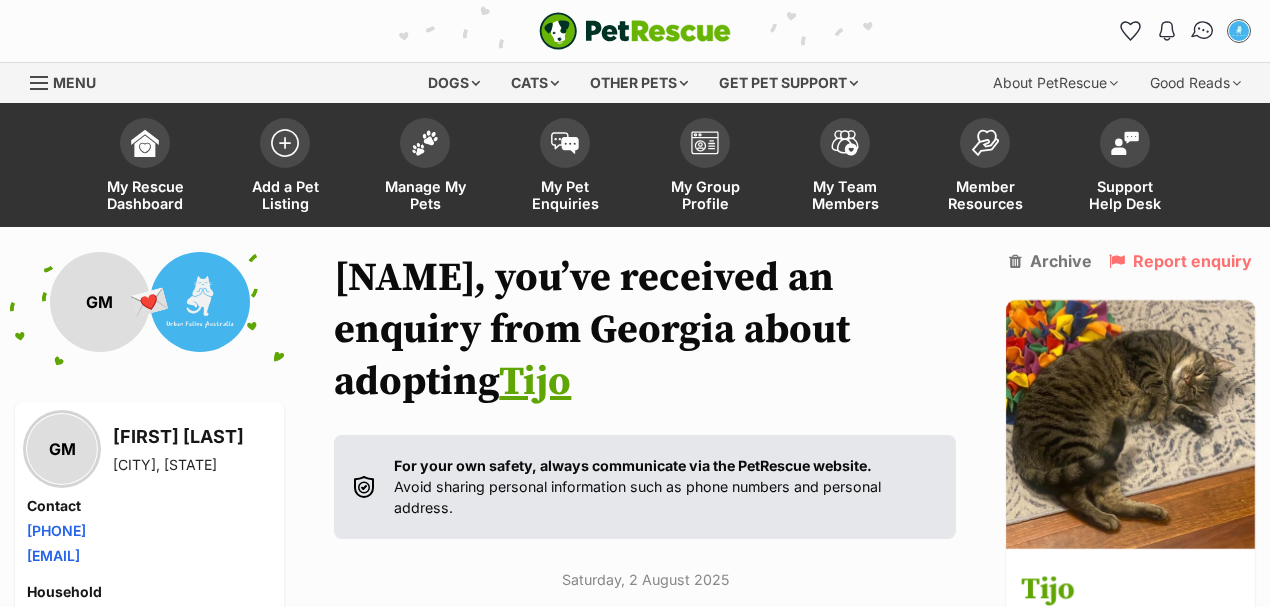 click at bounding box center [1203, 31] 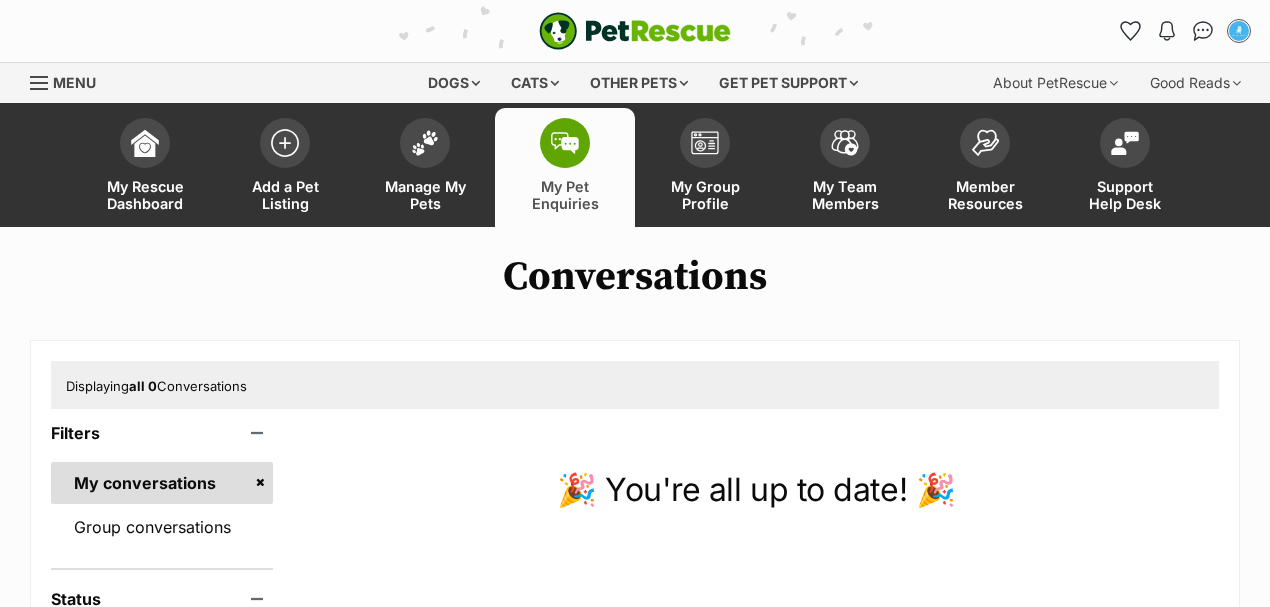 scroll, scrollTop: 0, scrollLeft: 0, axis: both 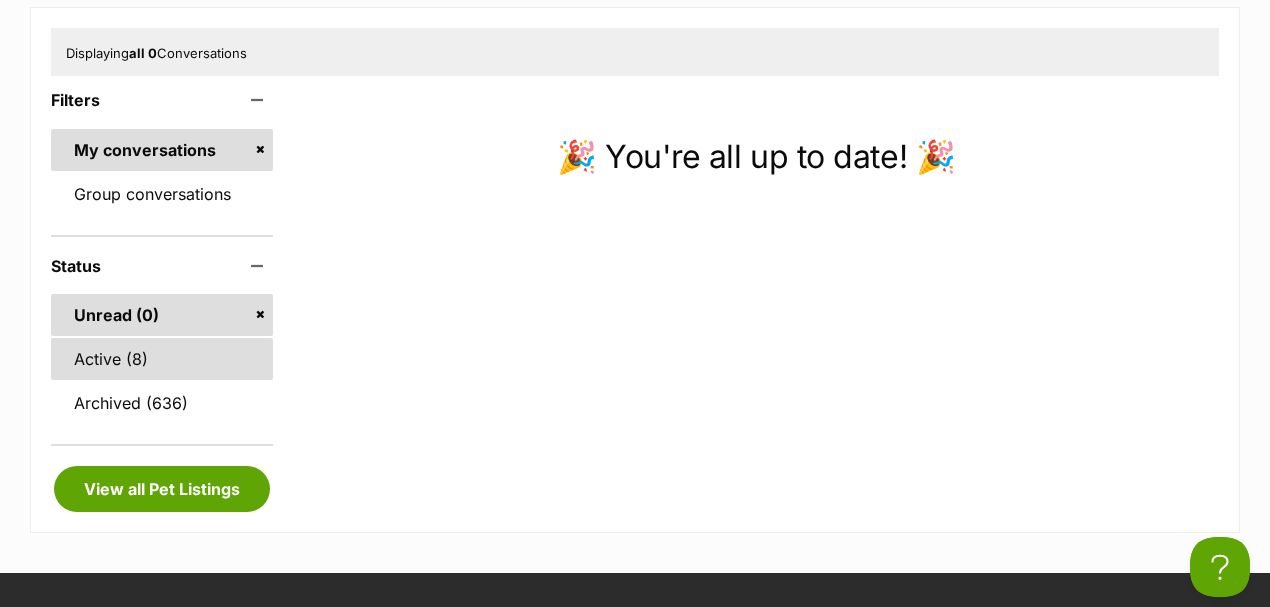 click on "Active (8)" at bounding box center (162, 359) 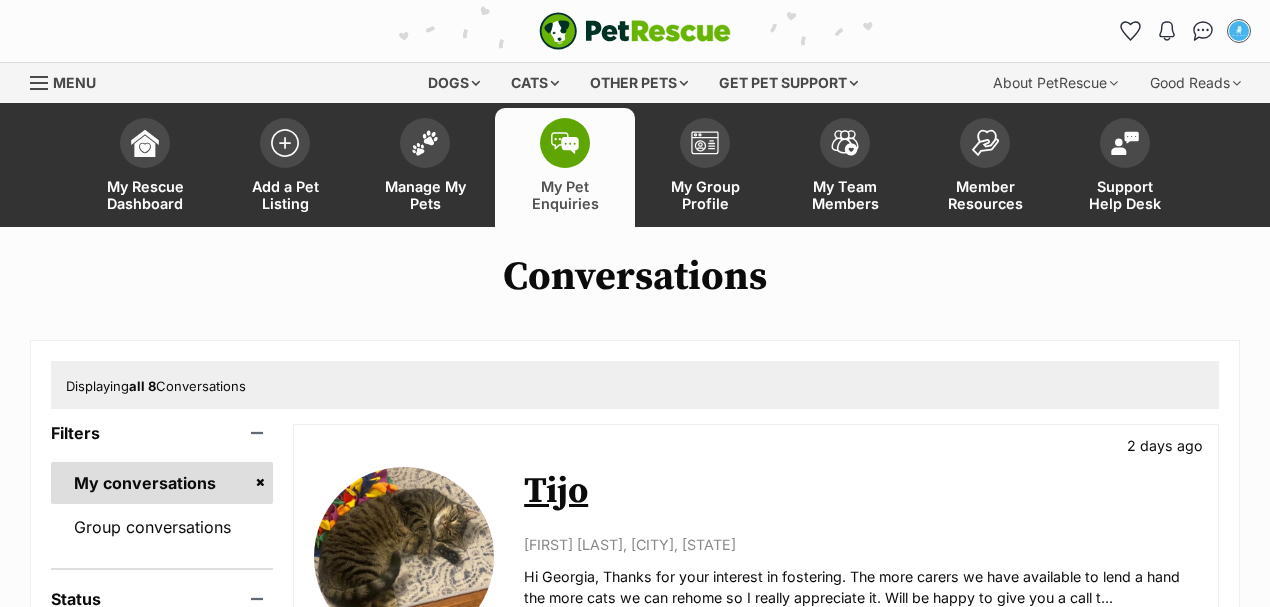 scroll, scrollTop: 0, scrollLeft: 0, axis: both 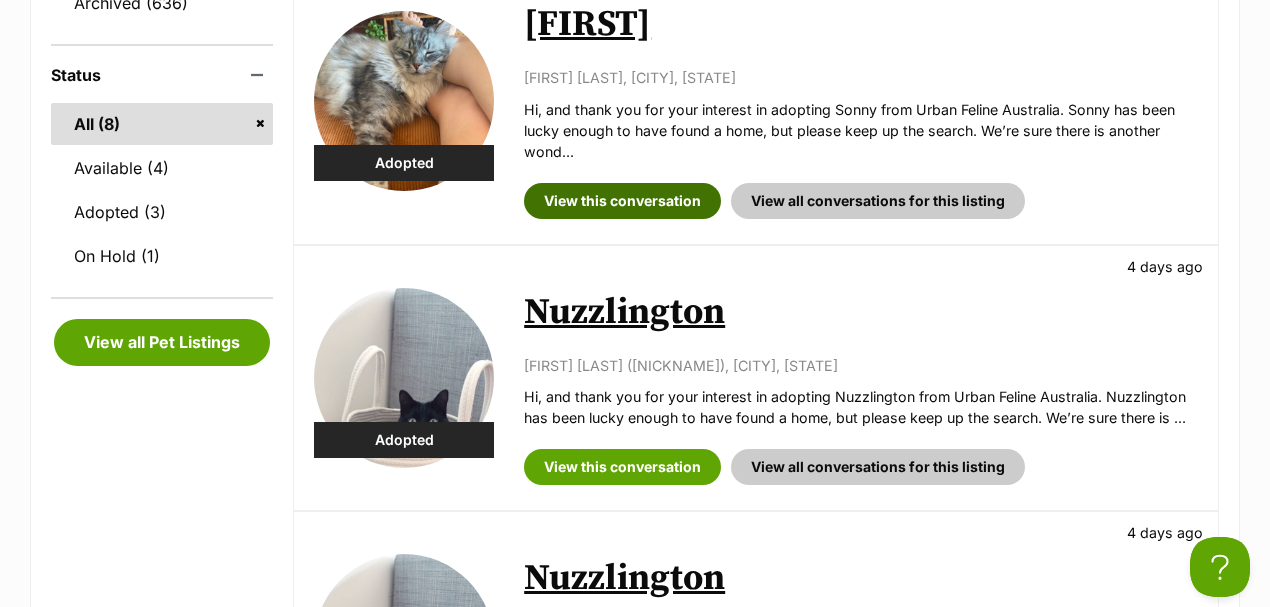click on "View this conversation" at bounding box center [622, 201] 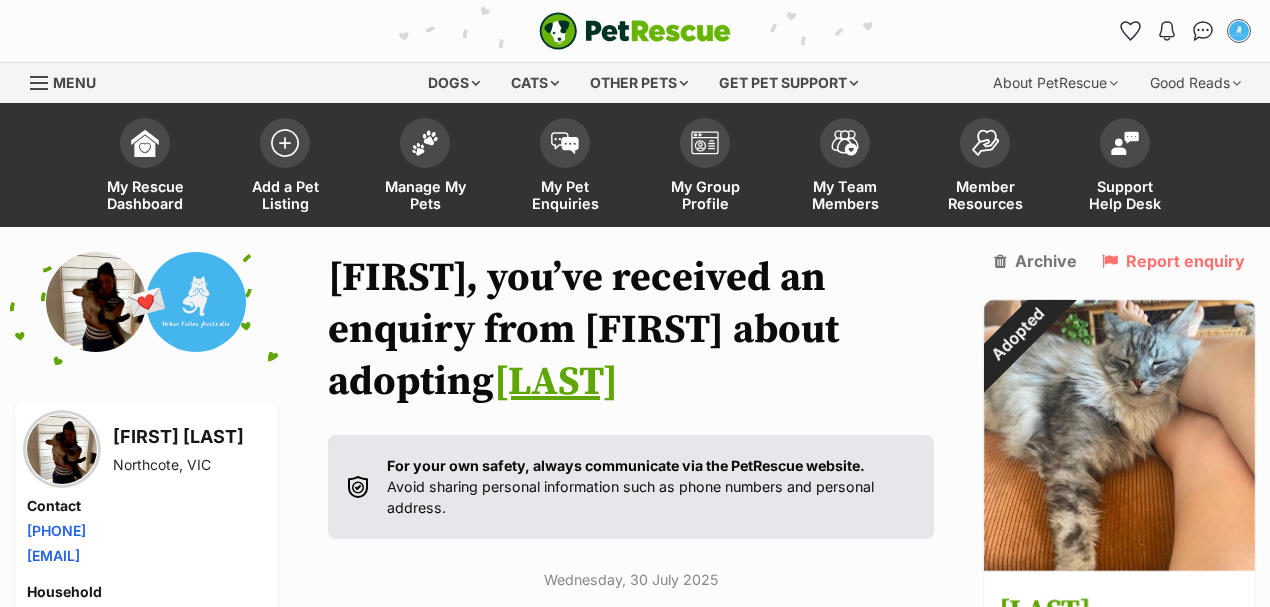 scroll, scrollTop: 115, scrollLeft: 0, axis: vertical 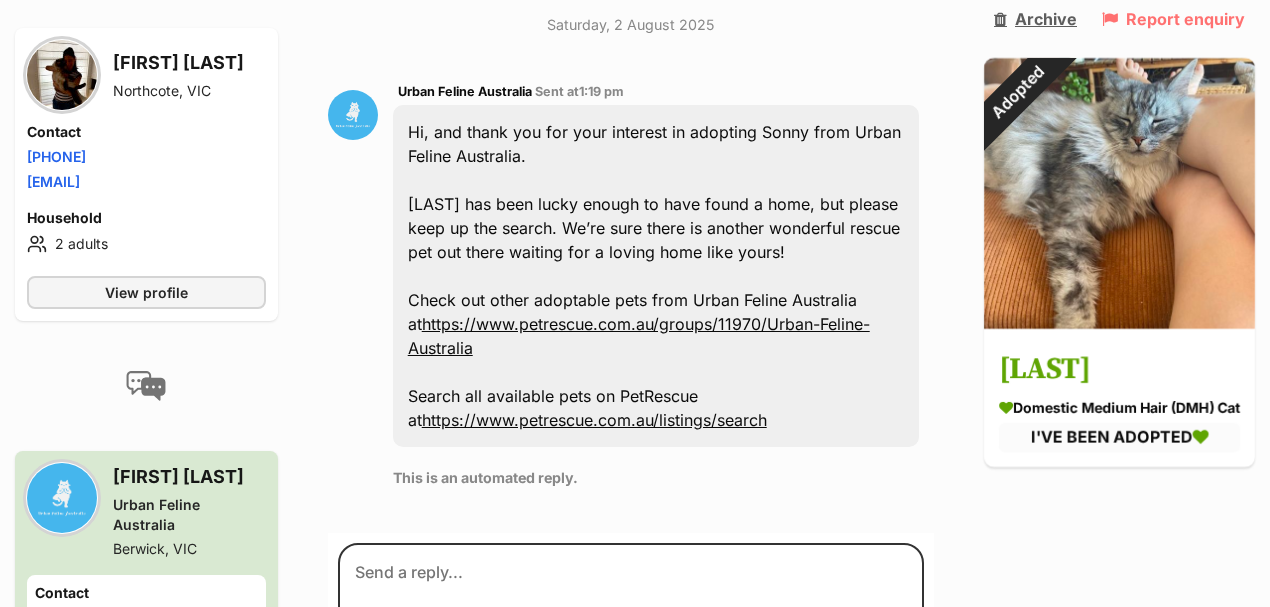 click on "Archive" at bounding box center (1035, 19) 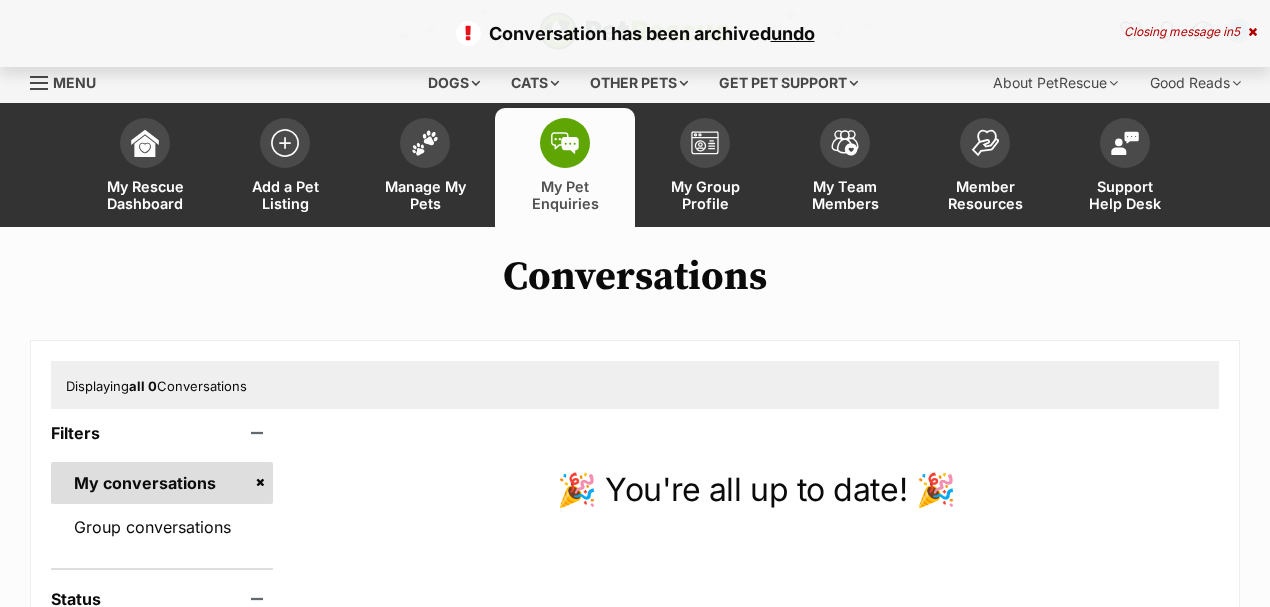 scroll, scrollTop: 0, scrollLeft: 0, axis: both 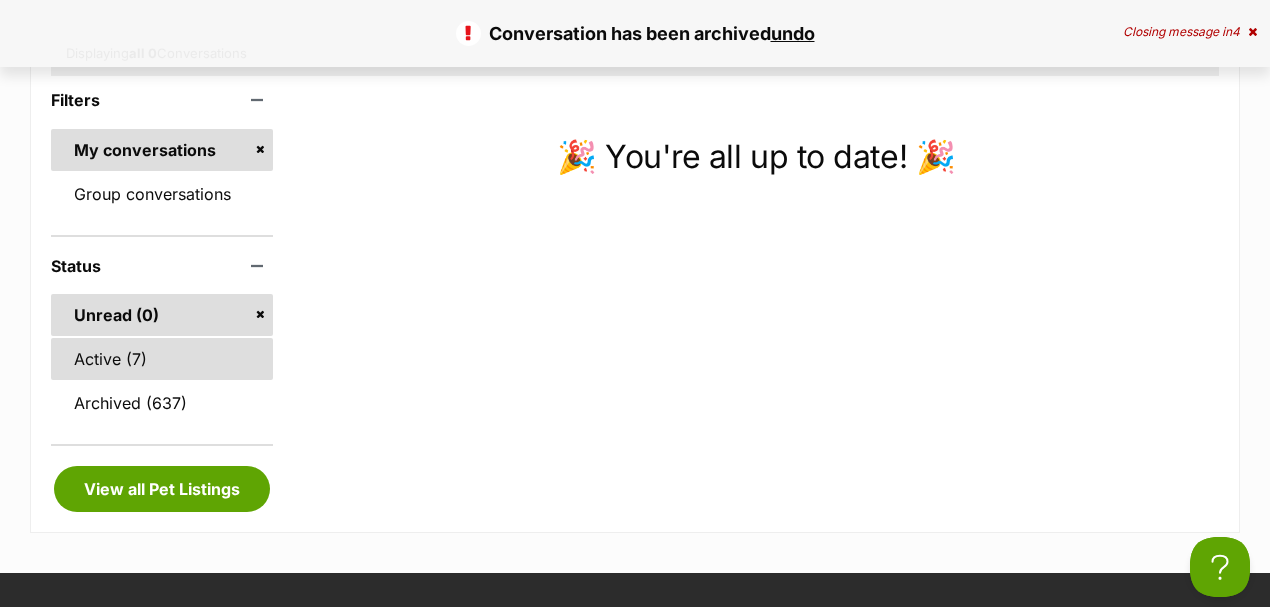 click on "Active (7)" at bounding box center [162, 359] 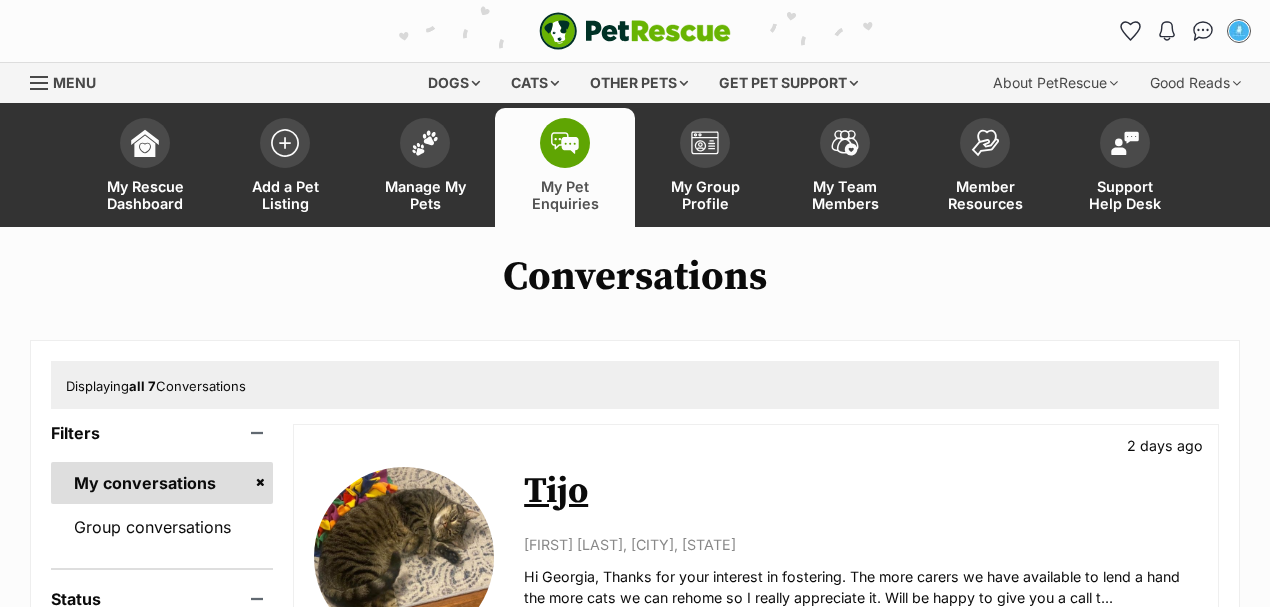 scroll, scrollTop: 0, scrollLeft: 0, axis: both 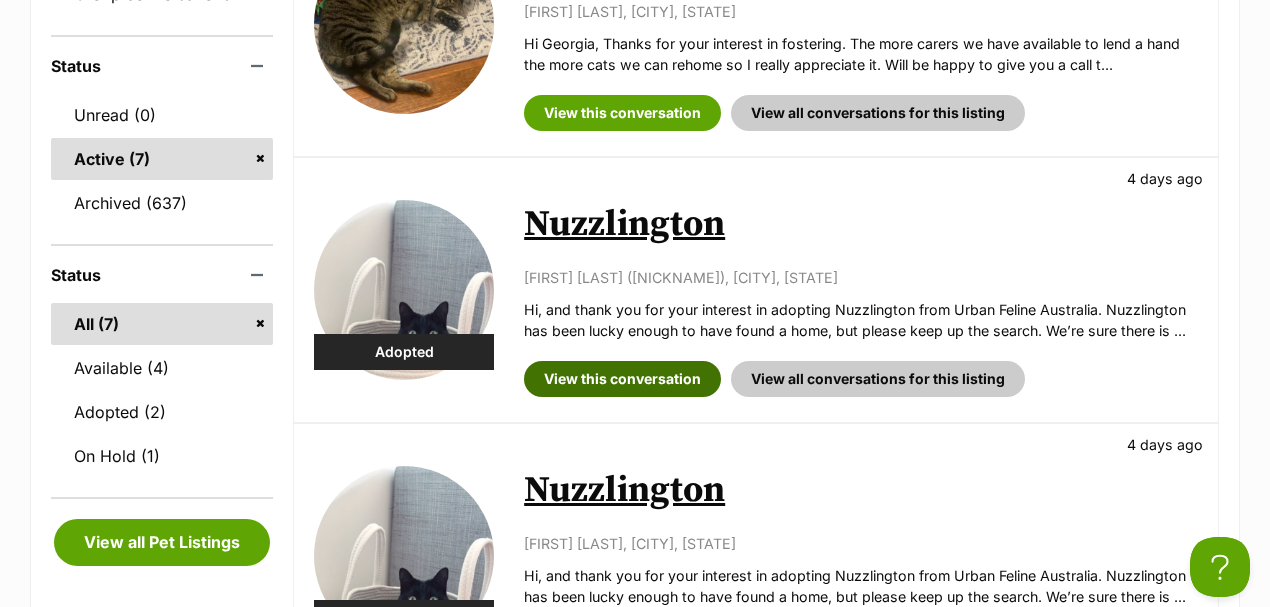 click on "View this conversation" at bounding box center [622, 379] 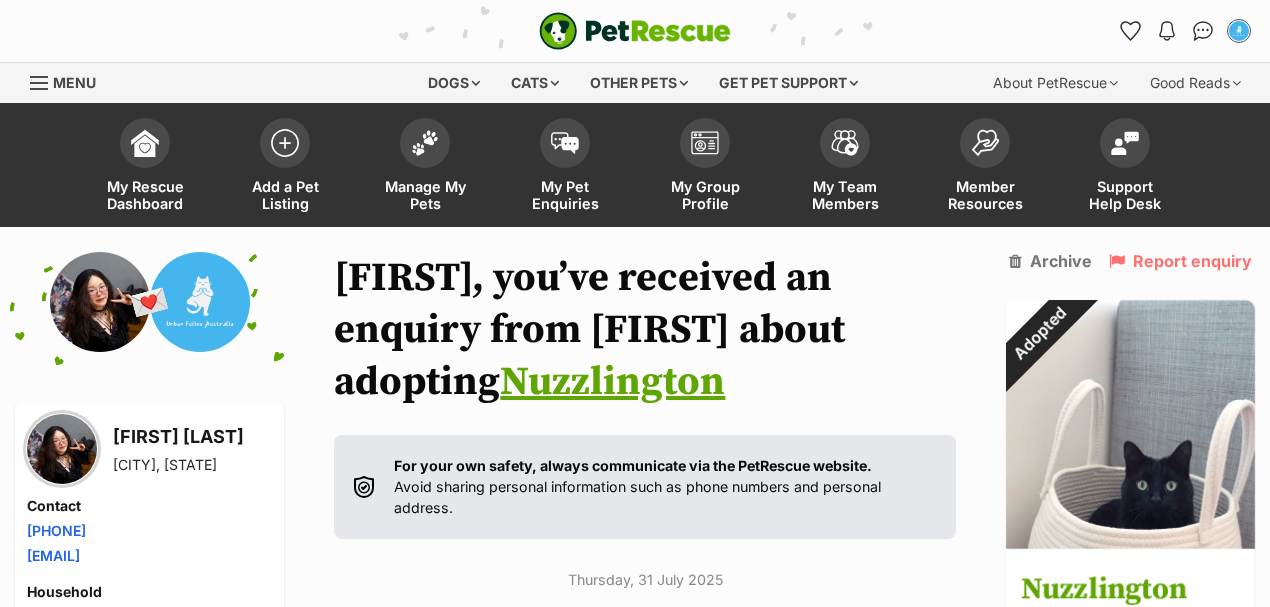 scroll, scrollTop: 102, scrollLeft: 0, axis: vertical 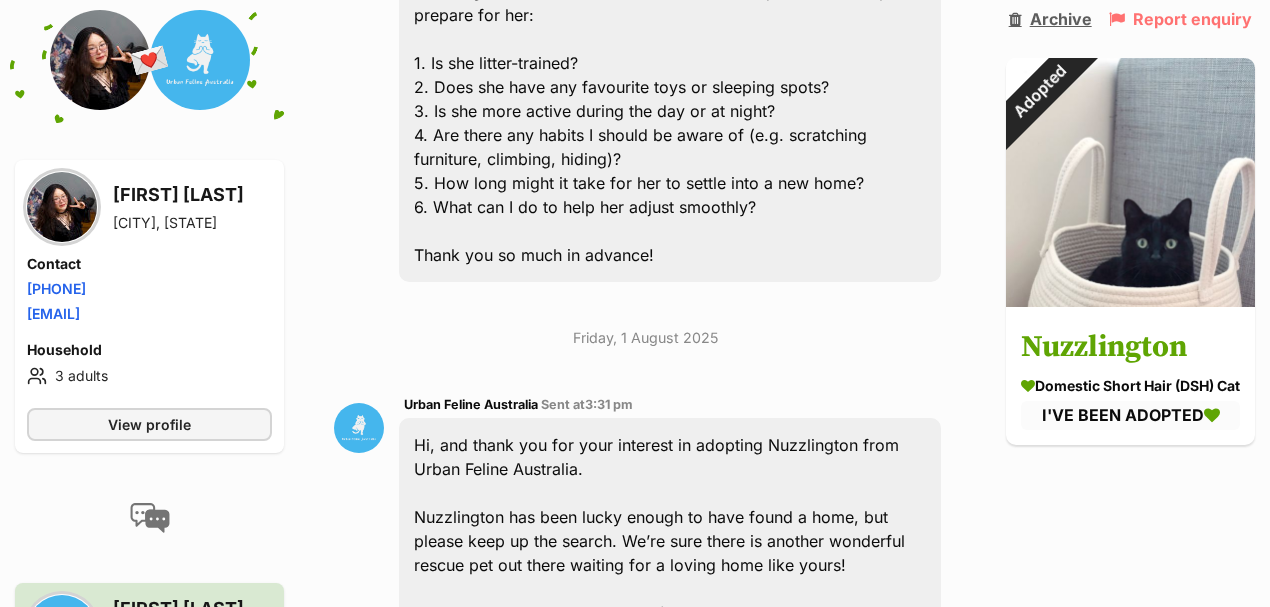 click on "Archive" at bounding box center [1050, 19] 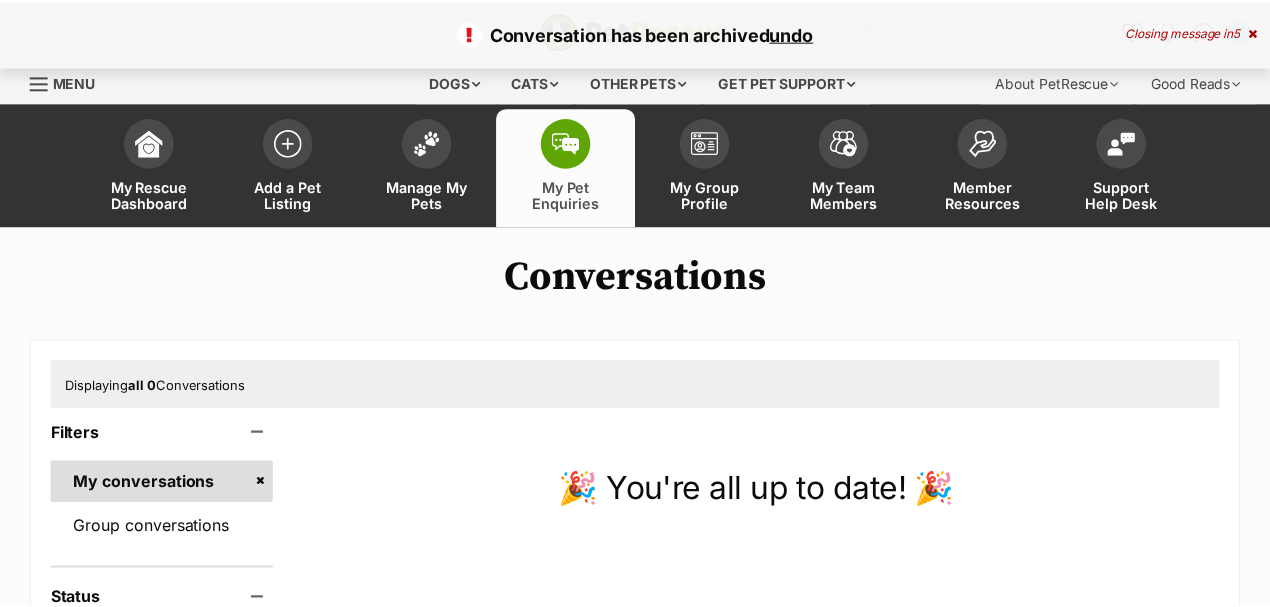 scroll, scrollTop: 0, scrollLeft: 0, axis: both 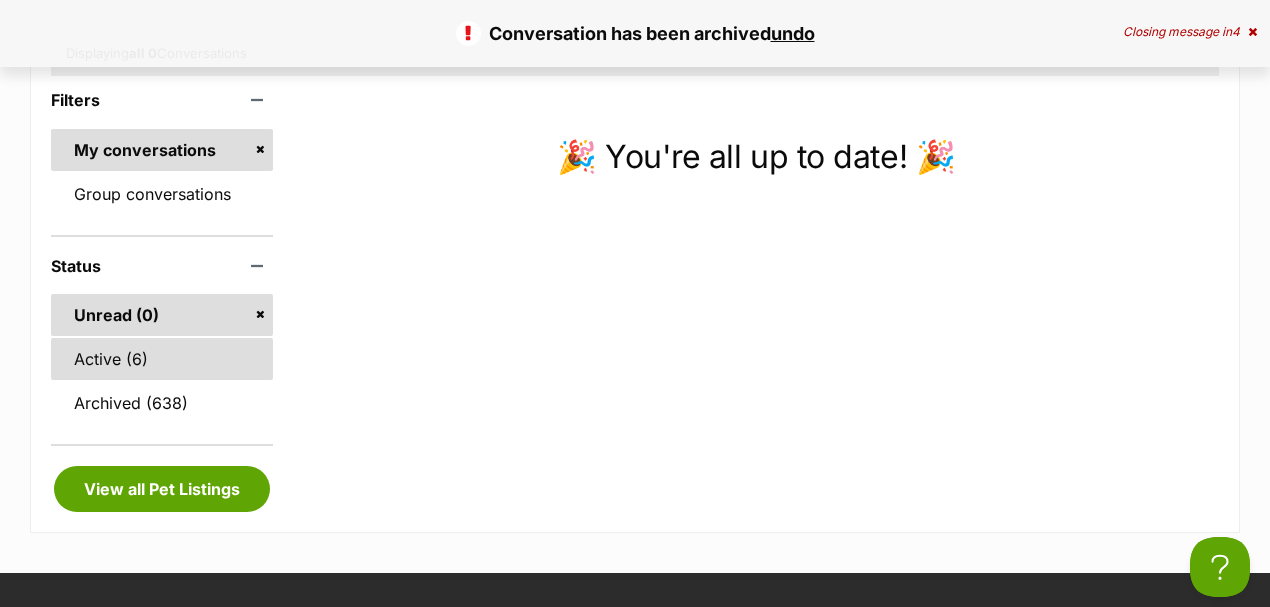 click on "Active (6)" at bounding box center (162, 359) 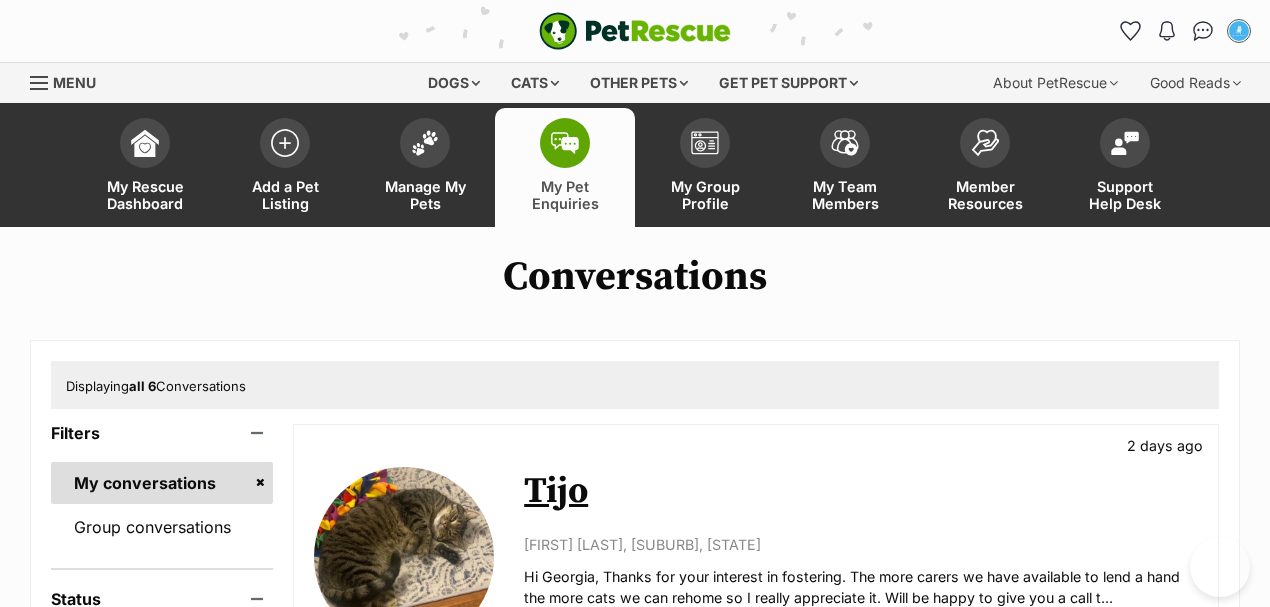 scroll, scrollTop: 275, scrollLeft: 0, axis: vertical 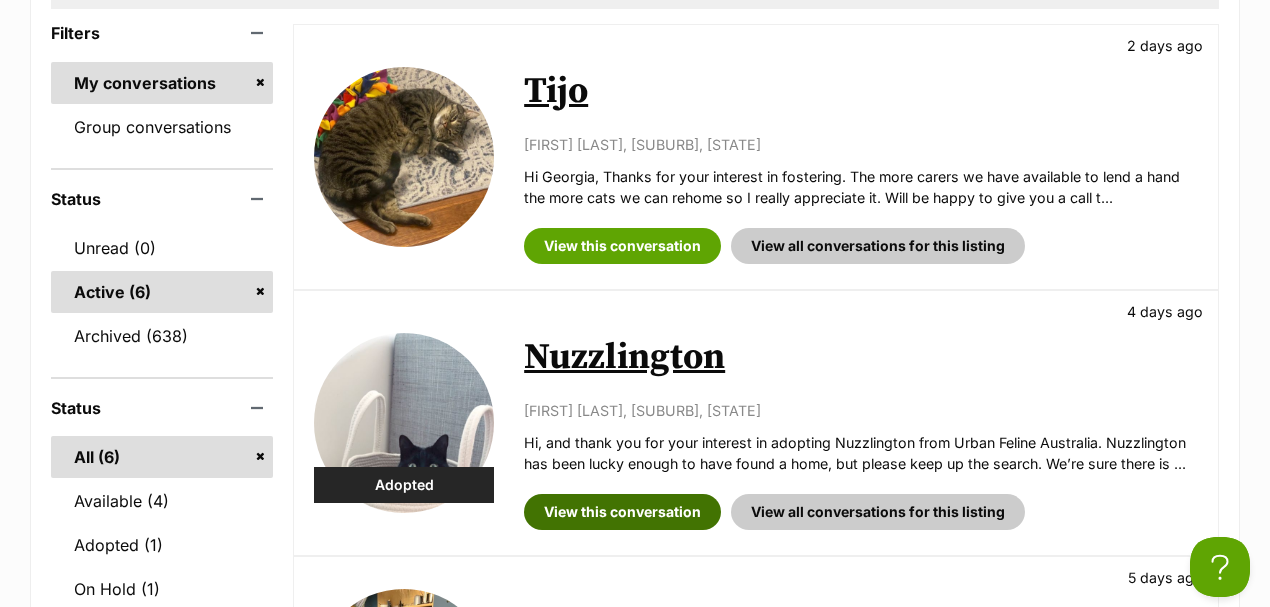 click on "View this conversation" at bounding box center (622, 512) 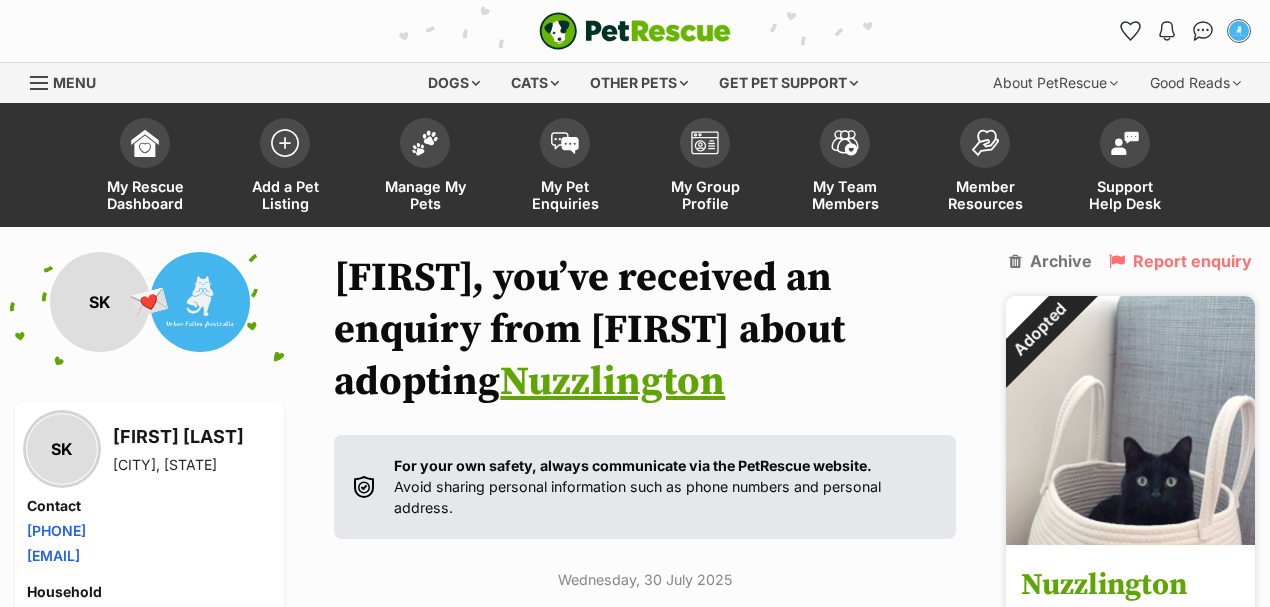 scroll, scrollTop: 74, scrollLeft: 0, axis: vertical 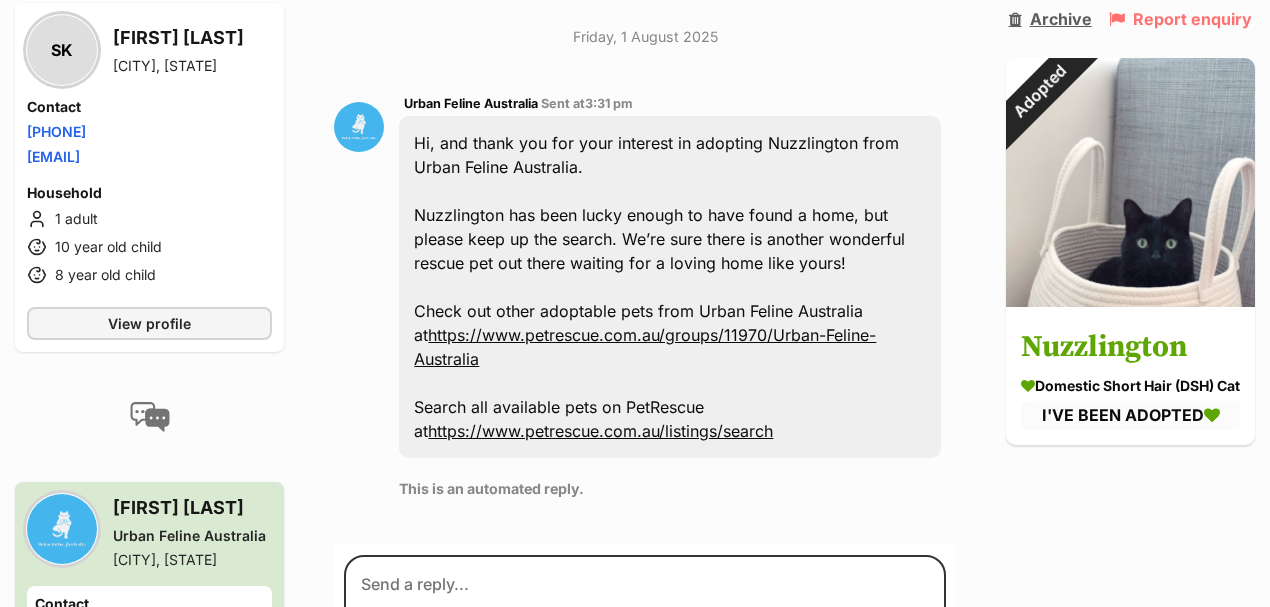 click on "Archive" at bounding box center (1050, 19) 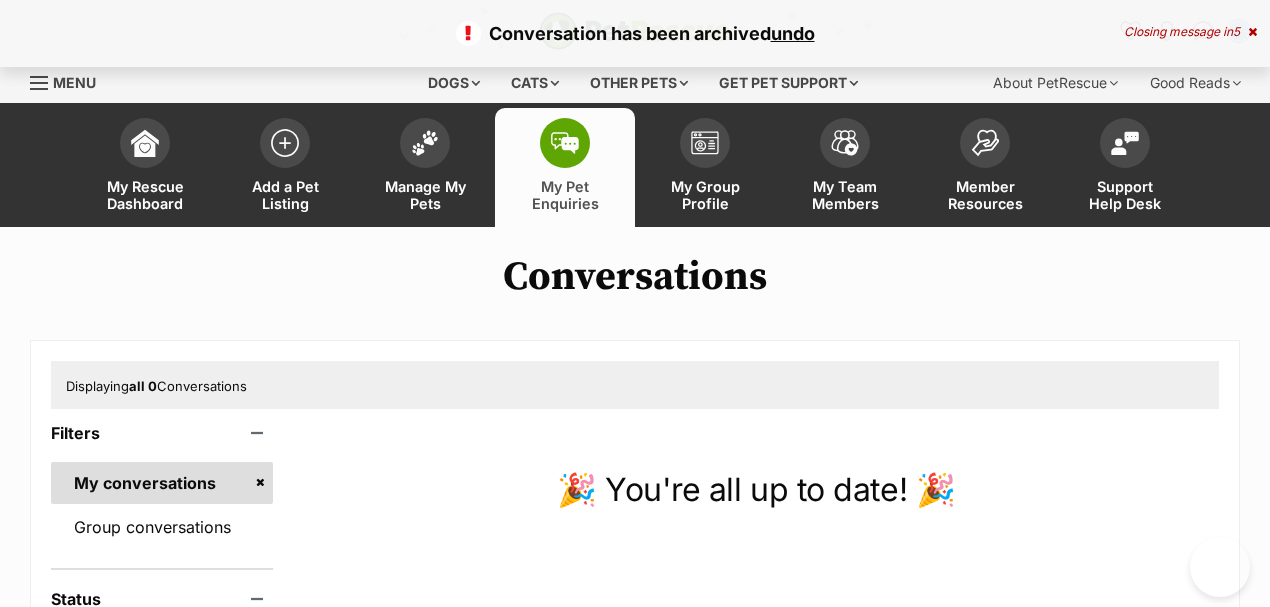 scroll, scrollTop: 45, scrollLeft: 0, axis: vertical 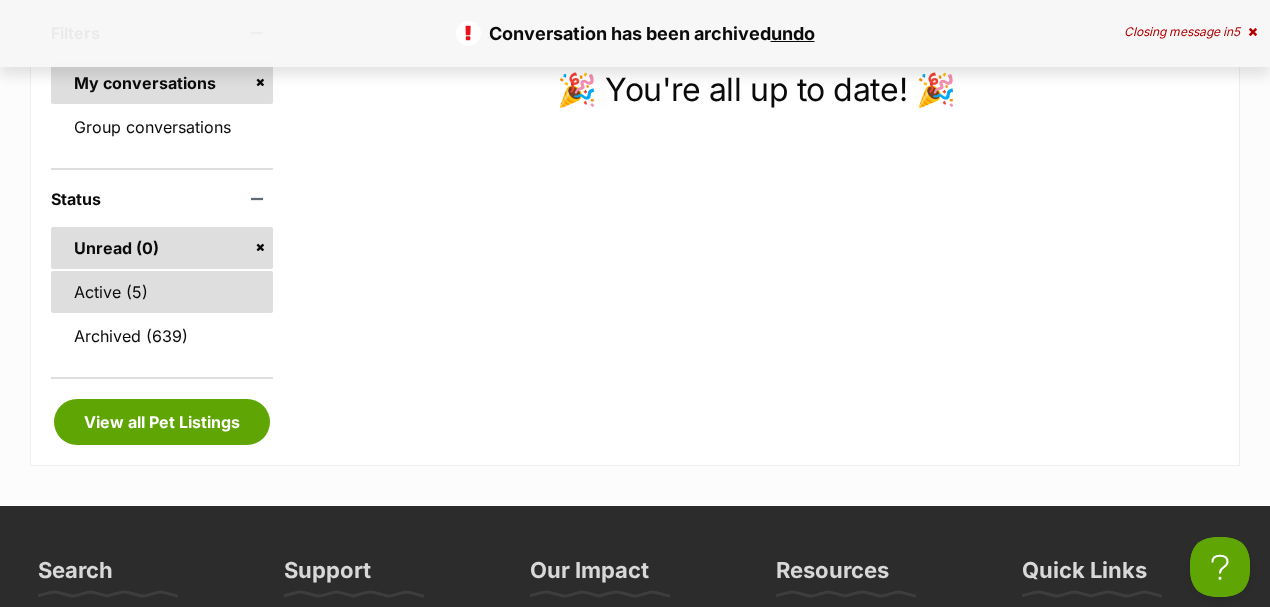 click on "Active (5)" at bounding box center (162, 292) 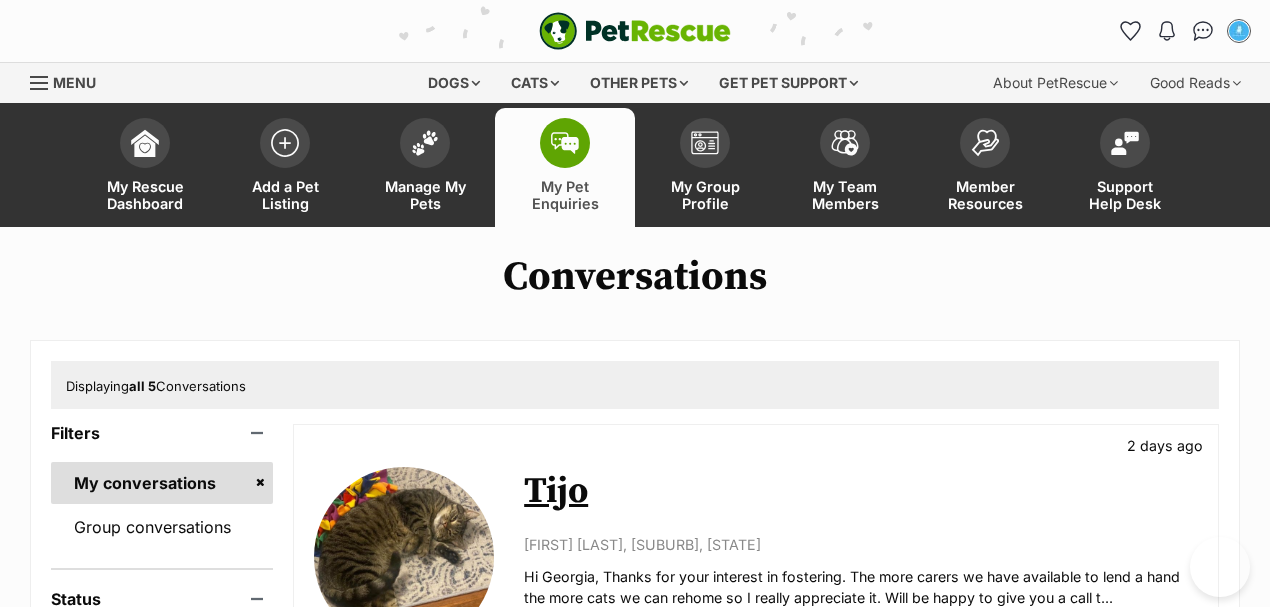 scroll, scrollTop: 187, scrollLeft: 0, axis: vertical 